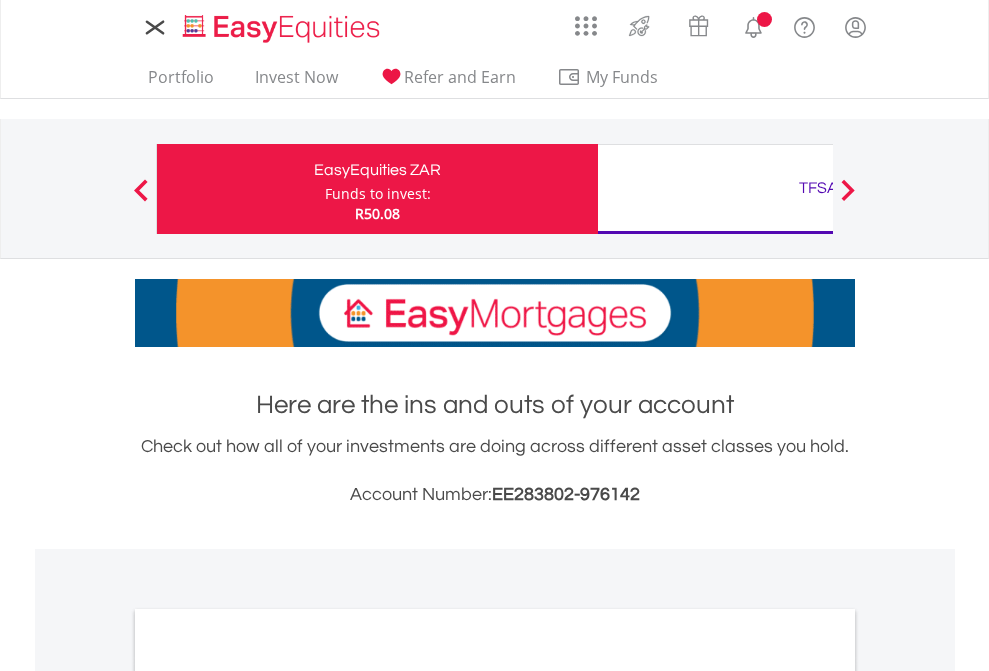 scroll, scrollTop: 0, scrollLeft: 0, axis: both 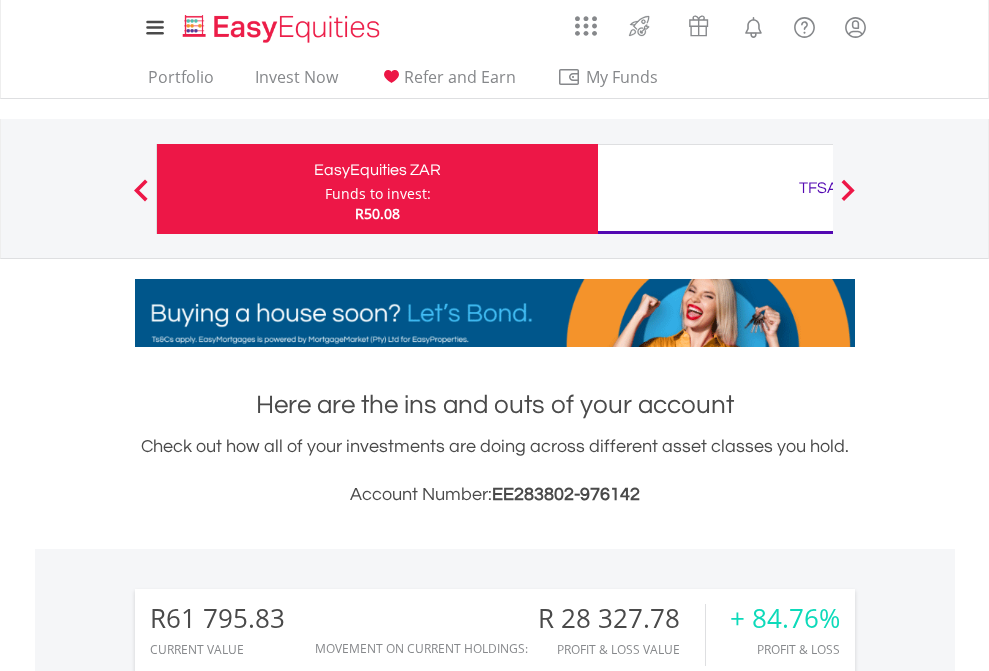 click on "Funds to invest:" at bounding box center (378, 194) 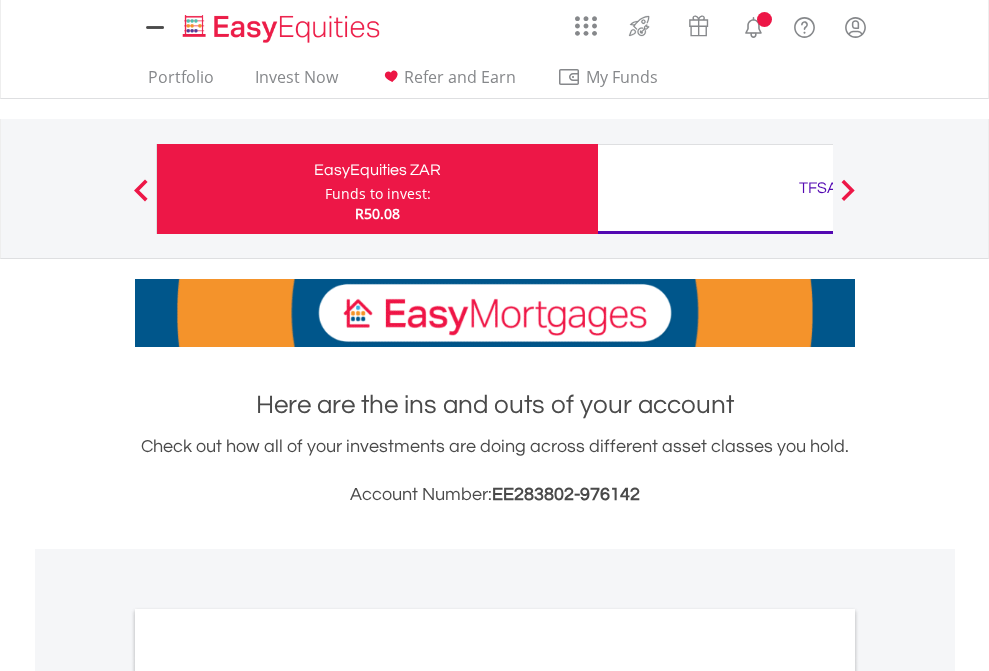 scroll, scrollTop: 0, scrollLeft: 0, axis: both 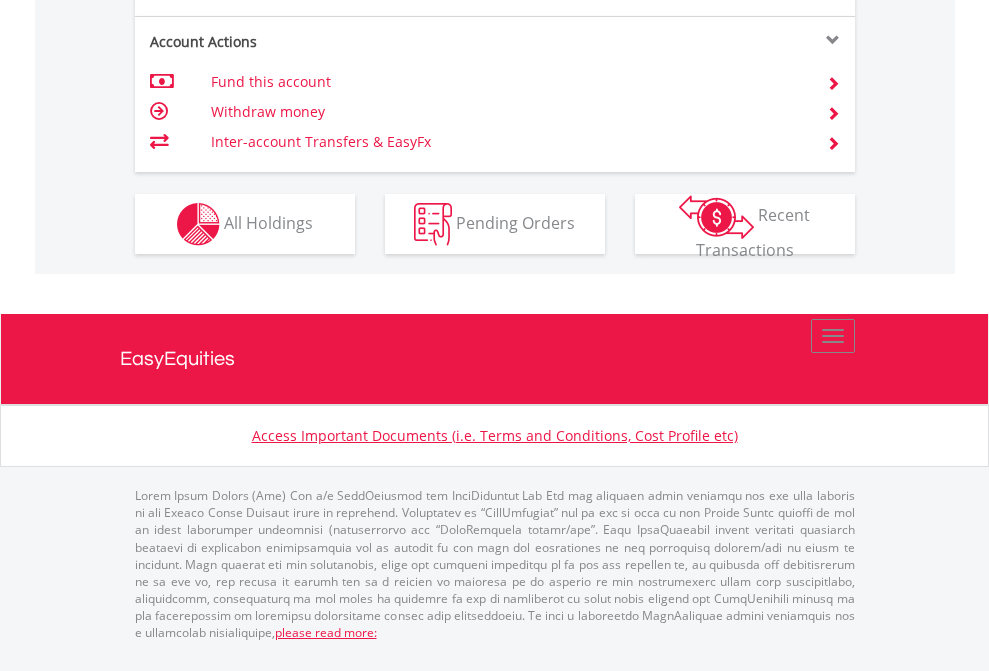 click on "Investment types" at bounding box center (706, -337) 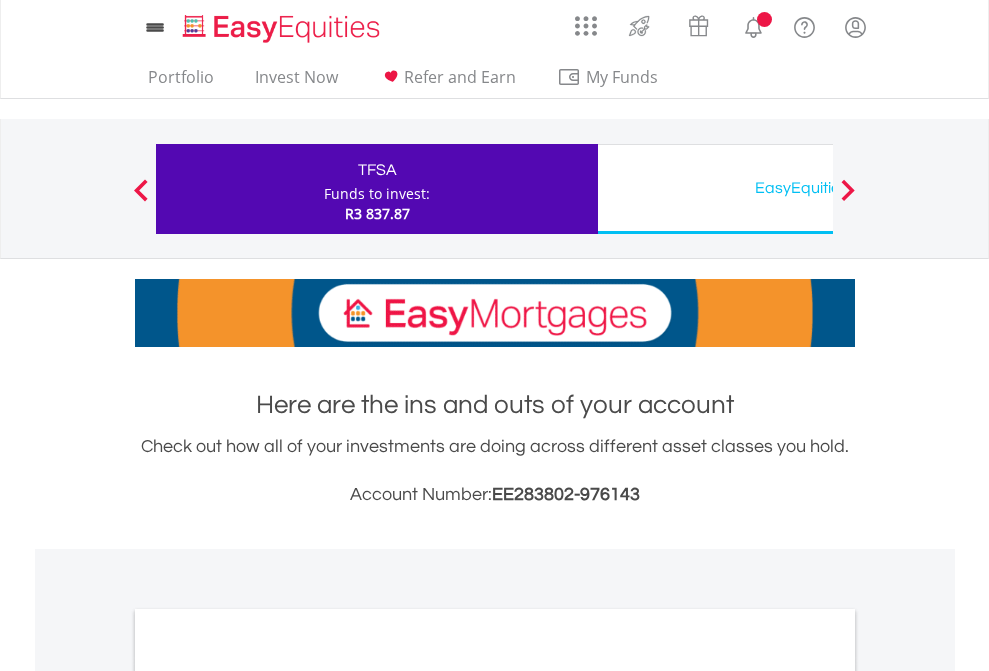 scroll, scrollTop: 0, scrollLeft: 0, axis: both 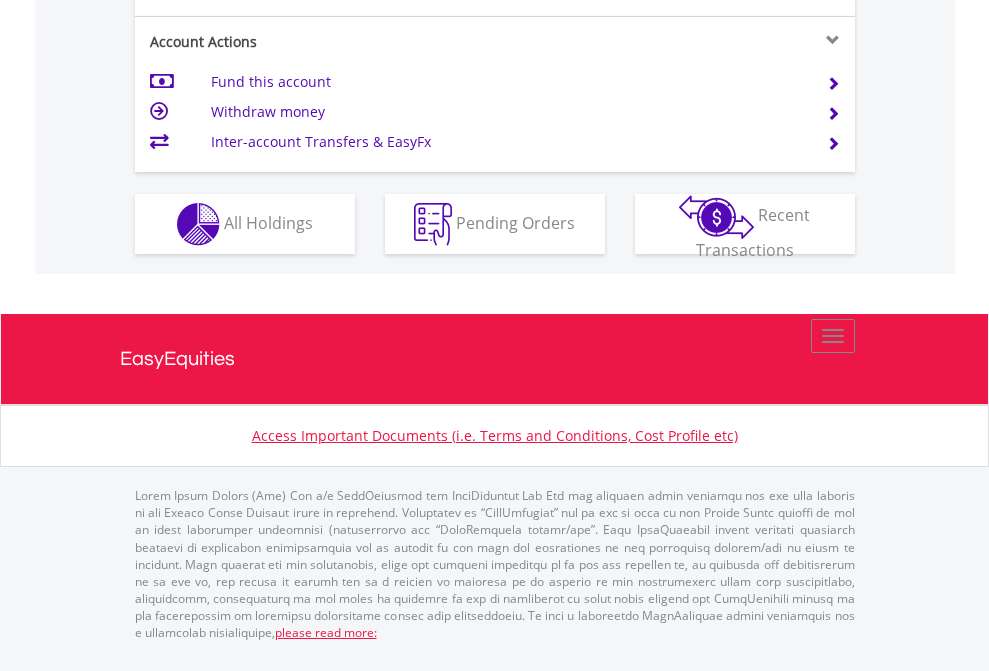 click on "Investment types" at bounding box center (706, -337) 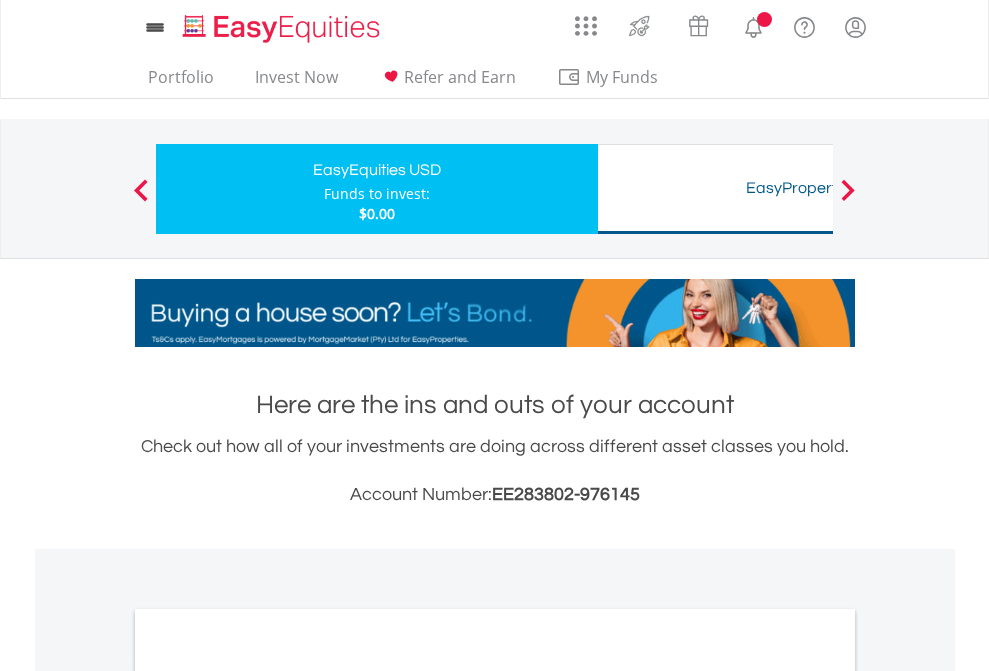 scroll, scrollTop: 0, scrollLeft: 0, axis: both 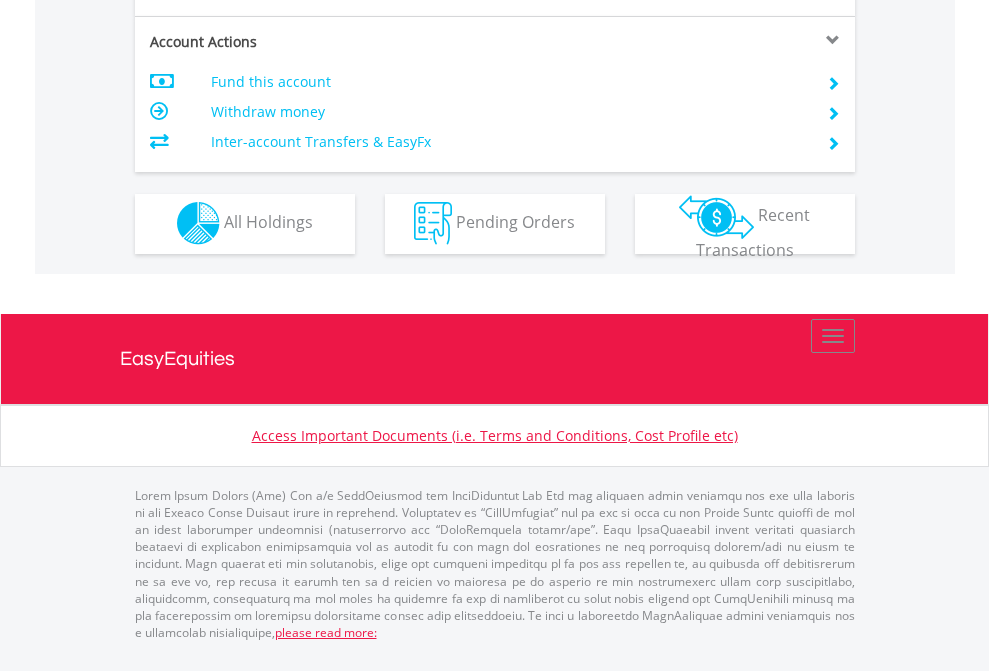 click on "Investment types" at bounding box center (706, -353) 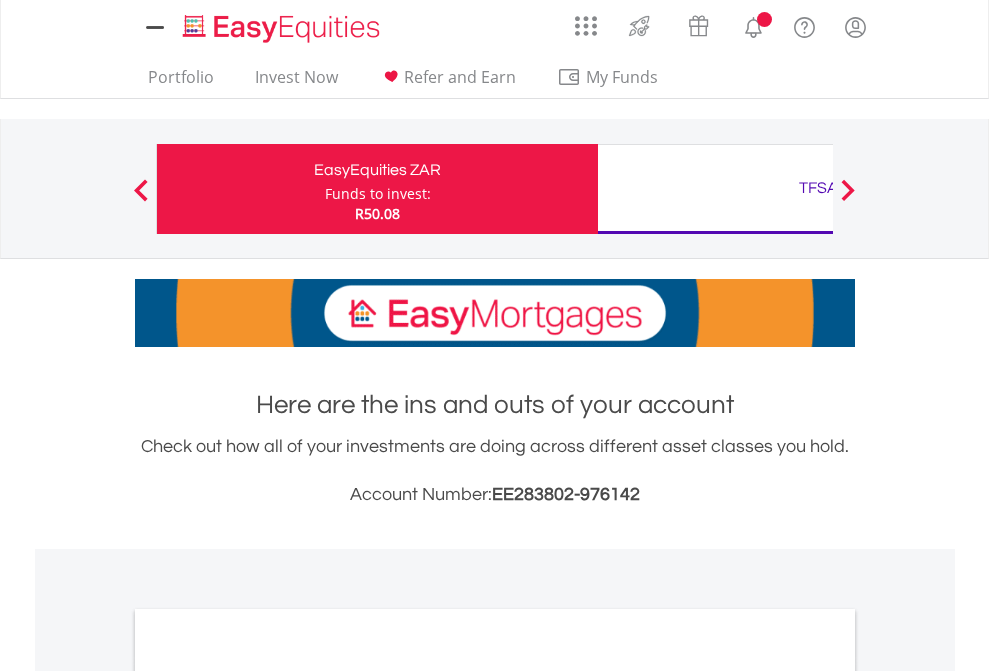 scroll, scrollTop: 0, scrollLeft: 0, axis: both 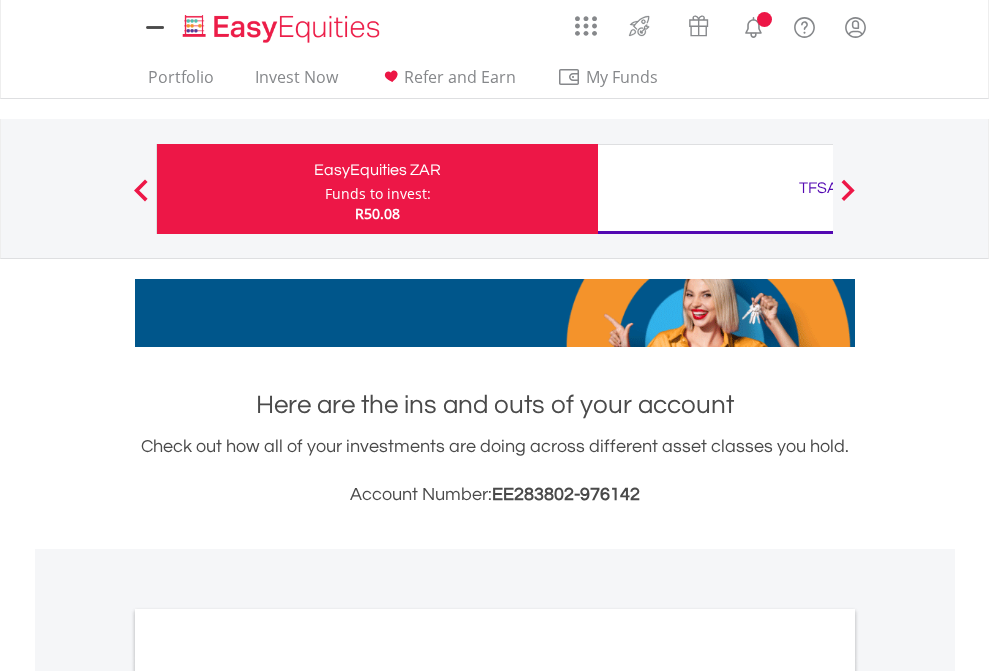 click on "All Holdings" at bounding box center (268, 1096) 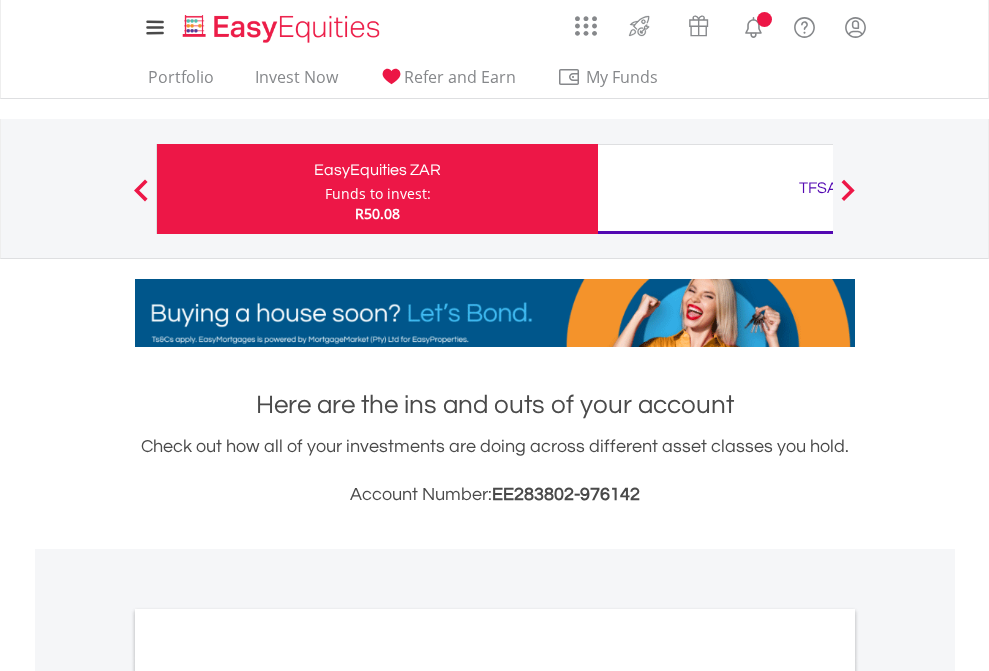 scroll, scrollTop: 1202, scrollLeft: 0, axis: vertical 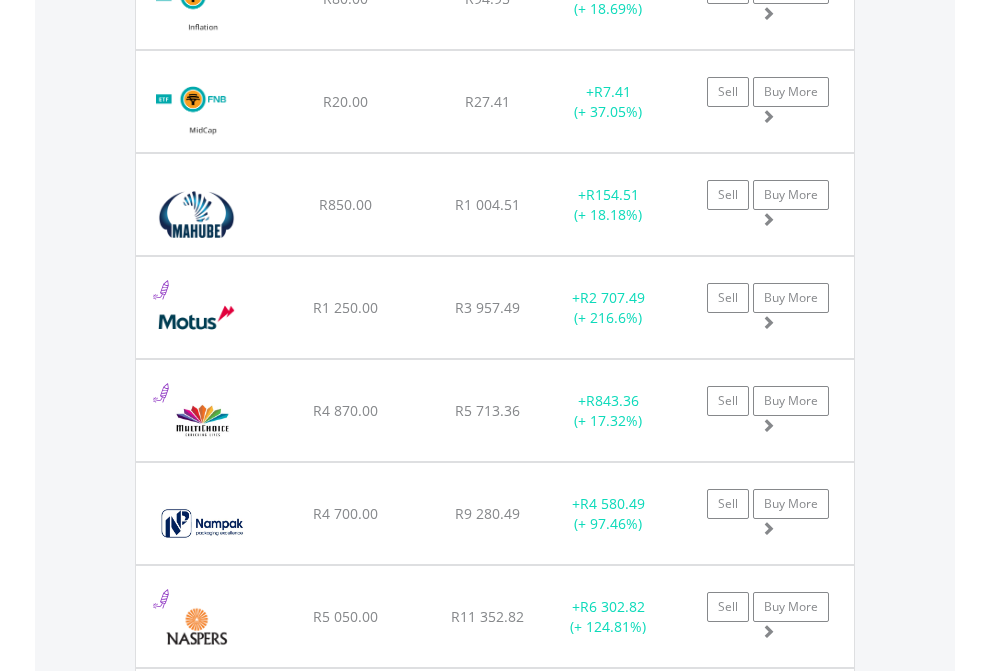 click on "TFSA" at bounding box center [818, -2156] 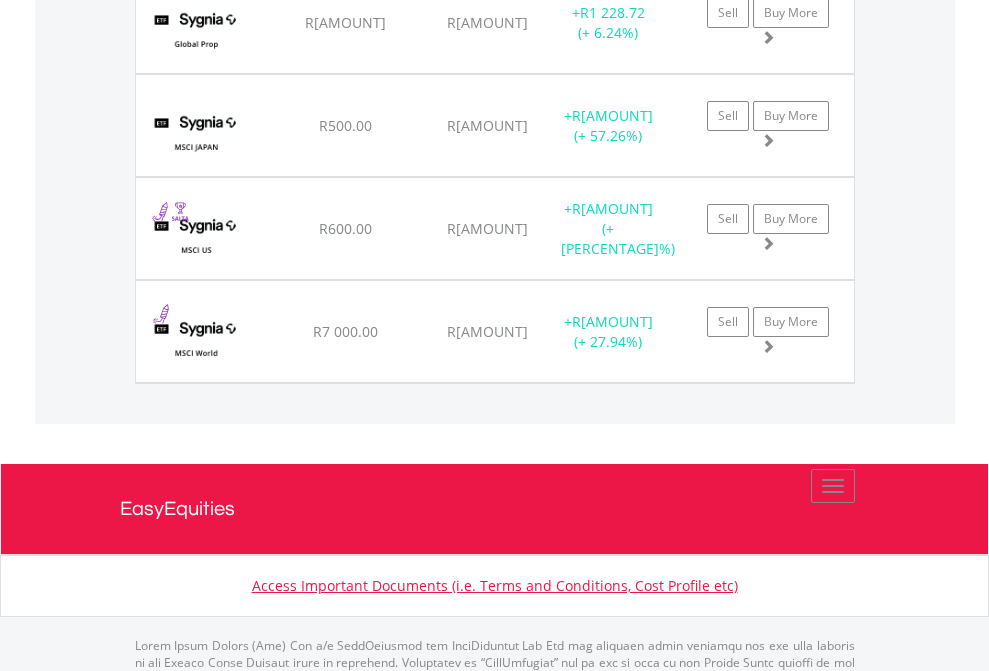 scroll, scrollTop: 2305, scrollLeft: 0, axis: vertical 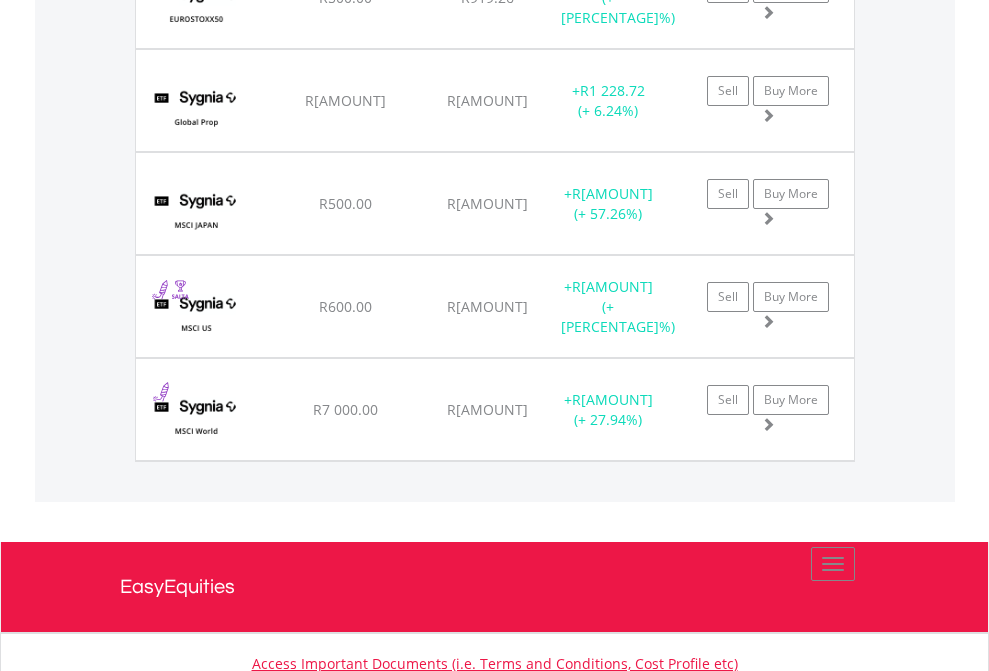 click on "EasyEquities USD" at bounding box center (818, -2117) 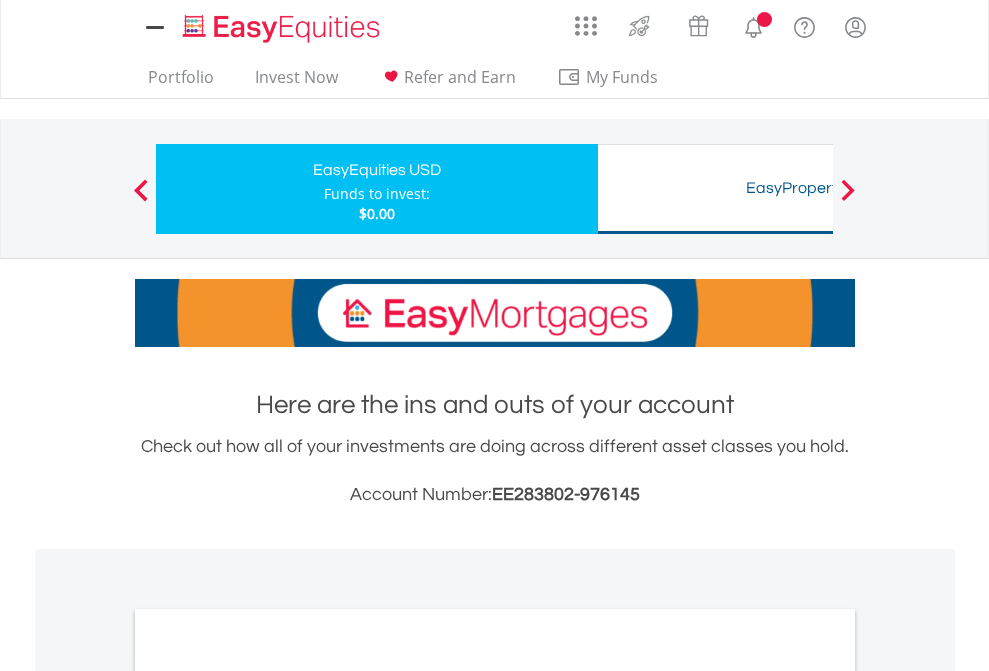 scroll, scrollTop: 0, scrollLeft: 0, axis: both 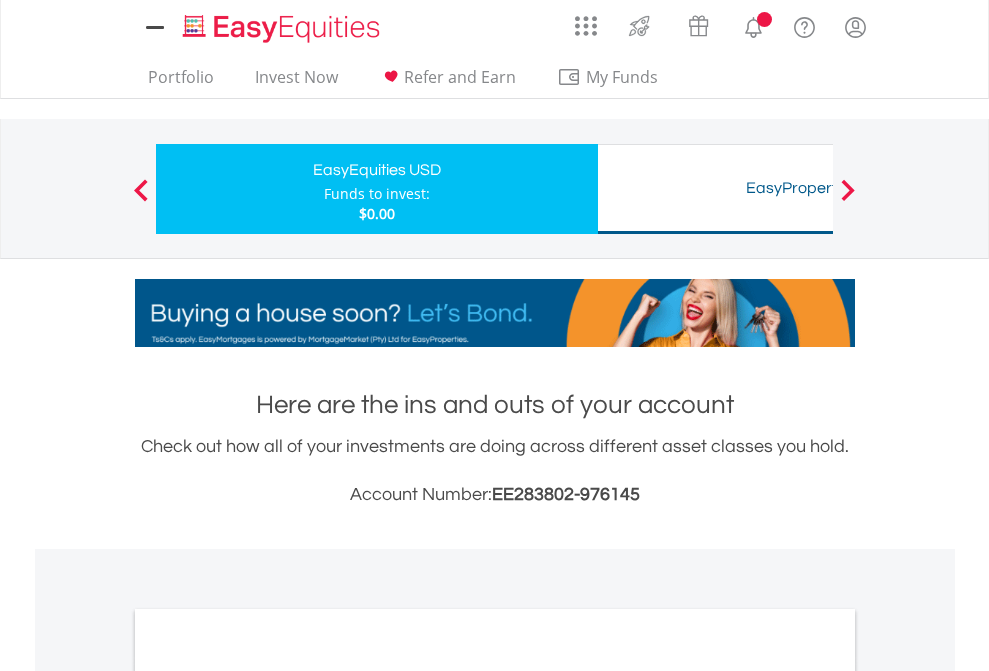 click on "All Holdings" at bounding box center [268, 1096] 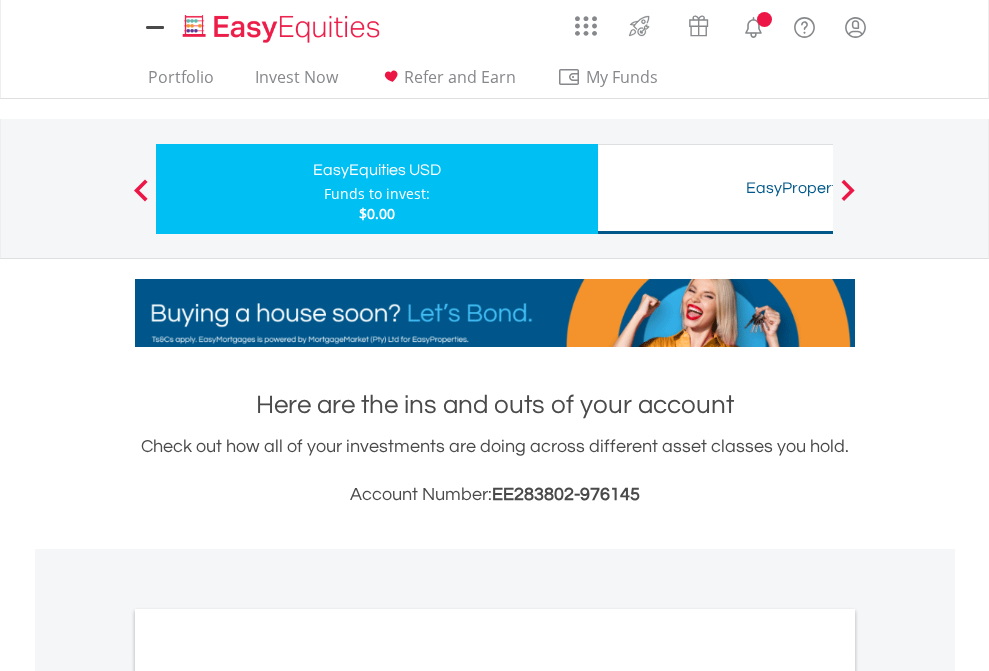 scroll, scrollTop: 1202, scrollLeft: 0, axis: vertical 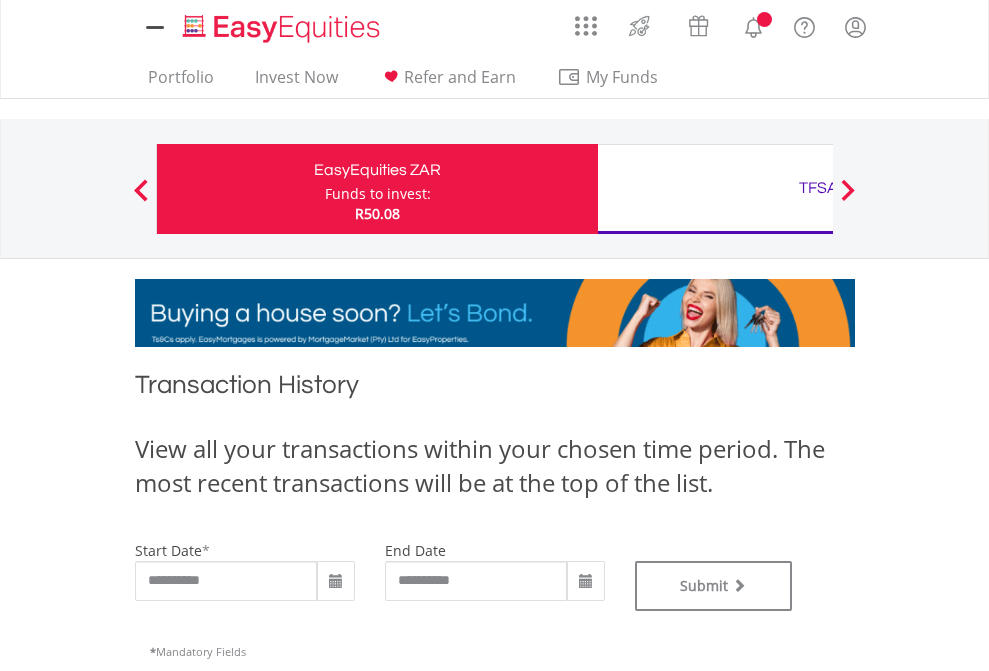 type on "**********" 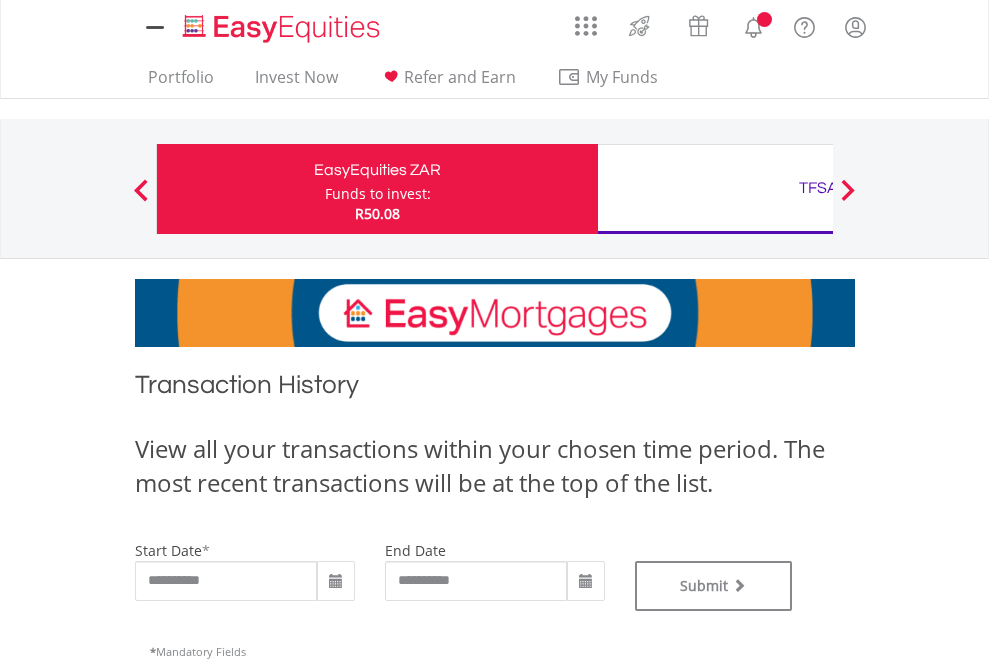 type on "**********" 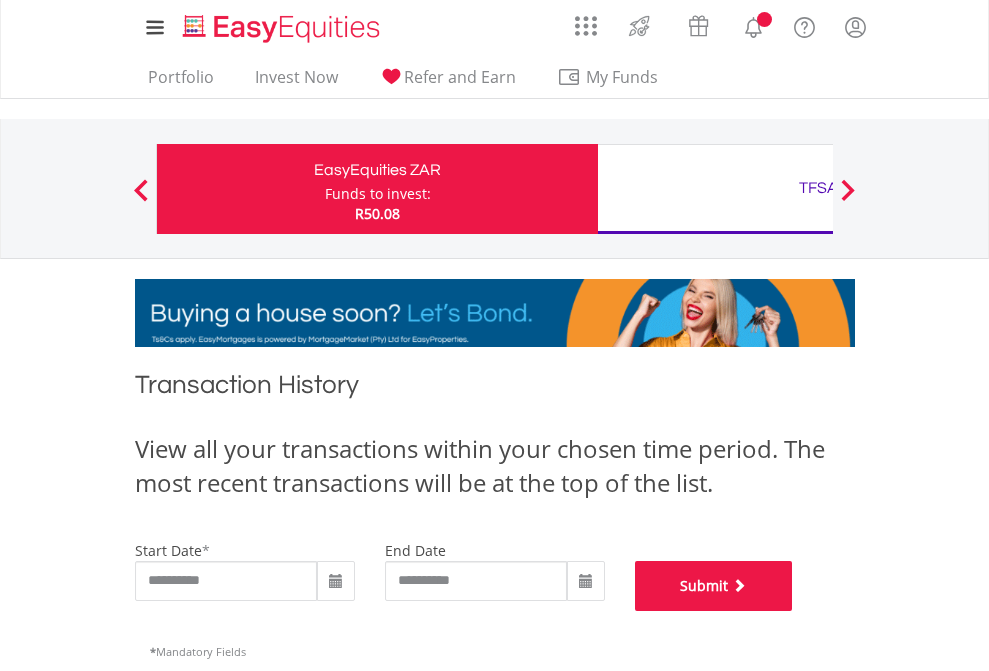 click on "Submit" at bounding box center (714, 586) 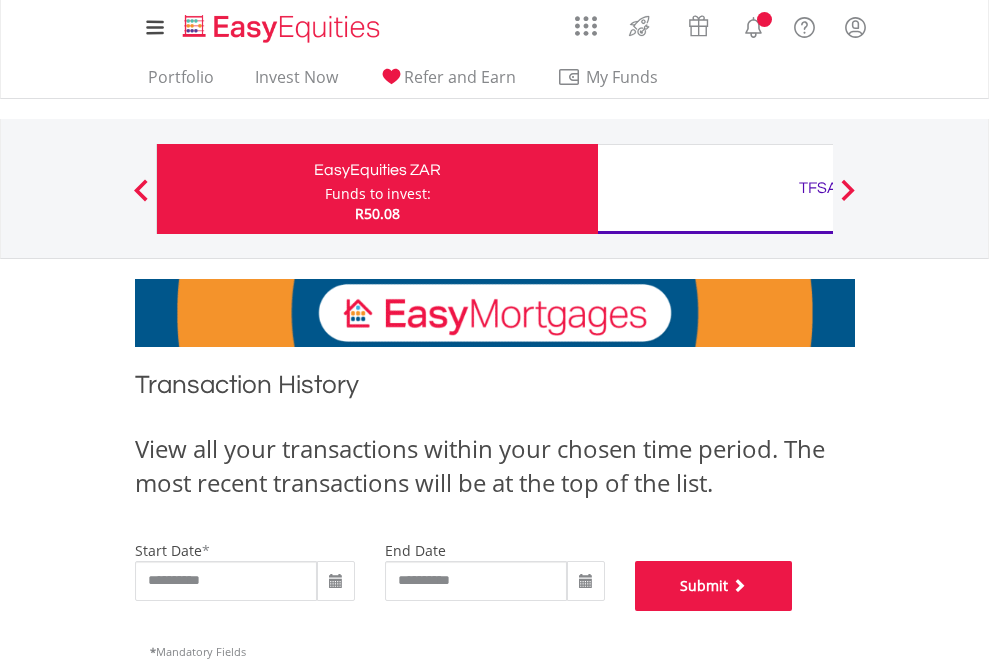 scroll, scrollTop: 811, scrollLeft: 0, axis: vertical 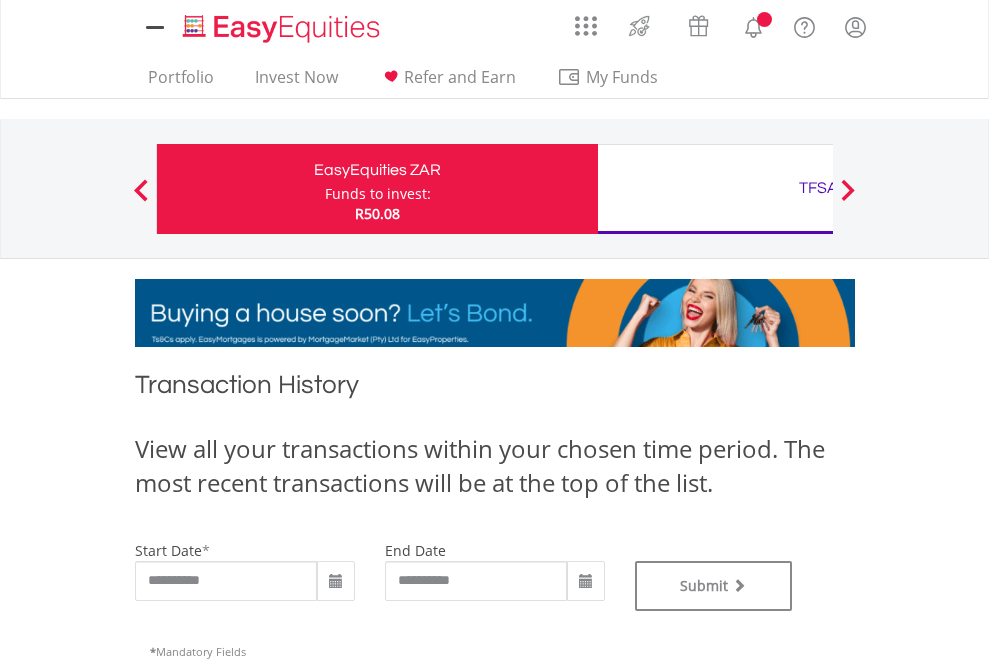 click on "TFSA" at bounding box center [818, 188] 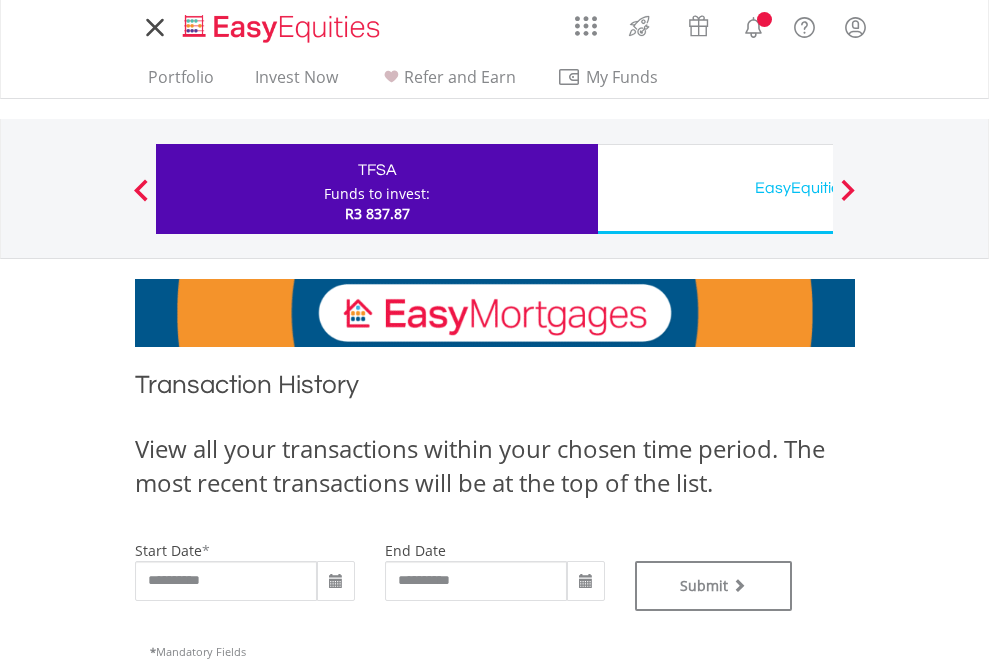 scroll, scrollTop: 0, scrollLeft: 0, axis: both 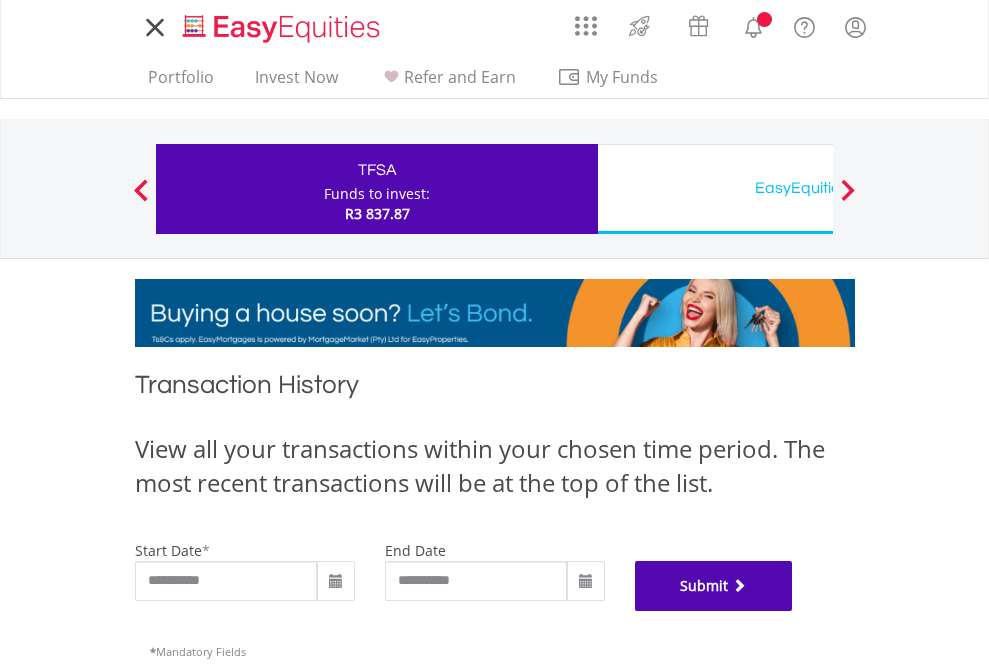 click on "Submit" at bounding box center [714, 586] 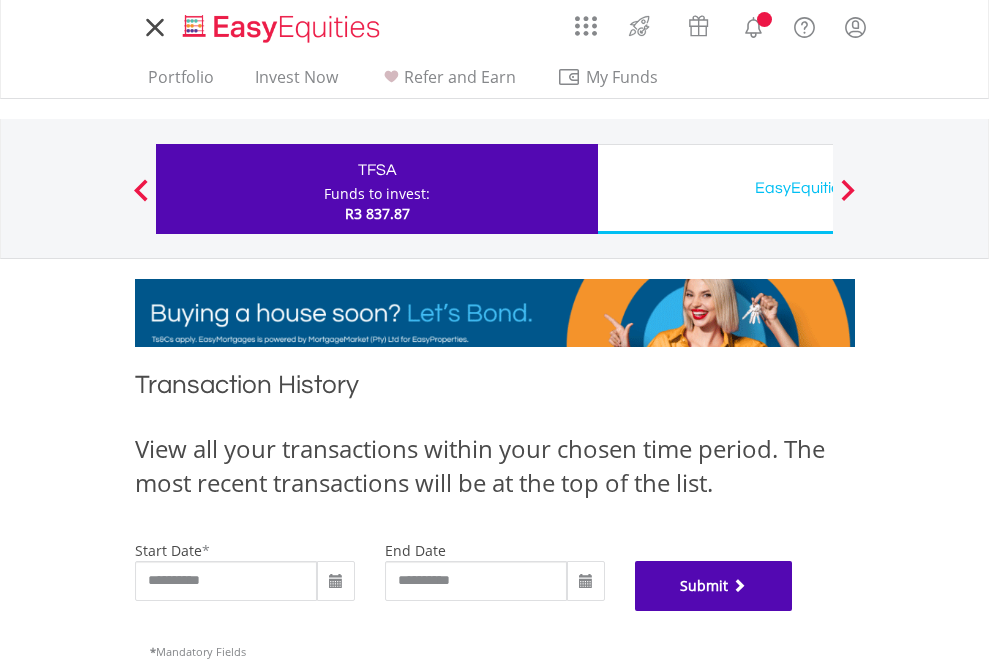 scroll, scrollTop: 811, scrollLeft: 0, axis: vertical 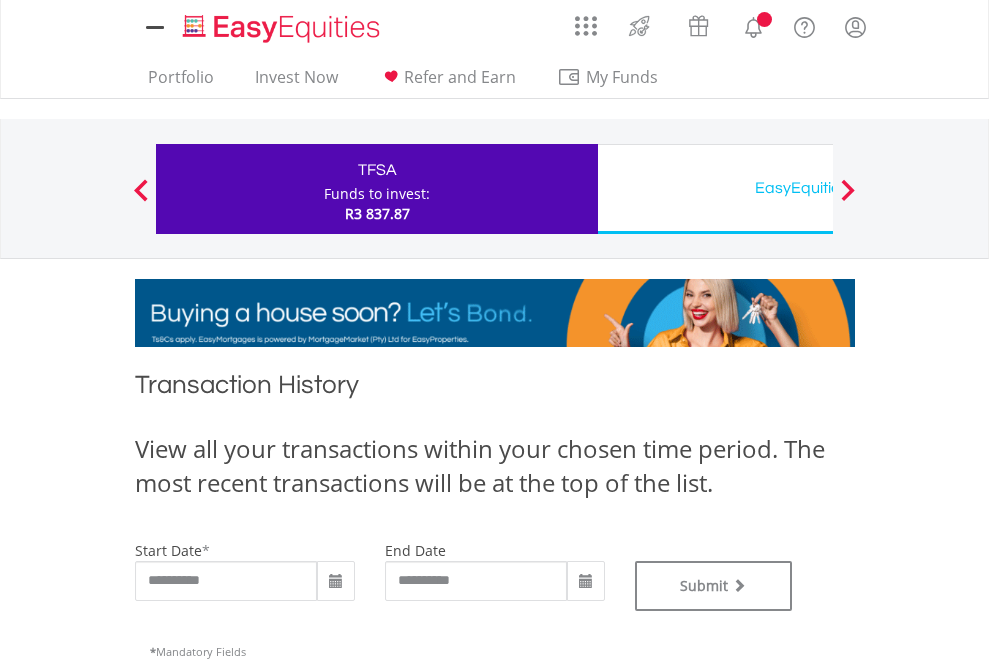 click on "EasyEquities USD" at bounding box center [818, 188] 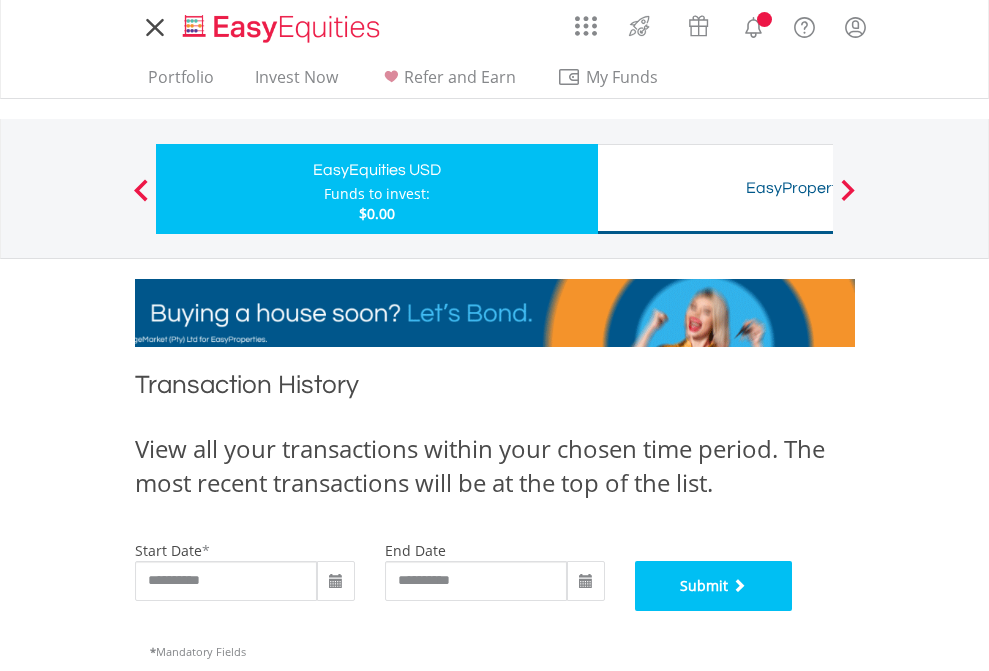 click on "Submit" at bounding box center (714, 586) 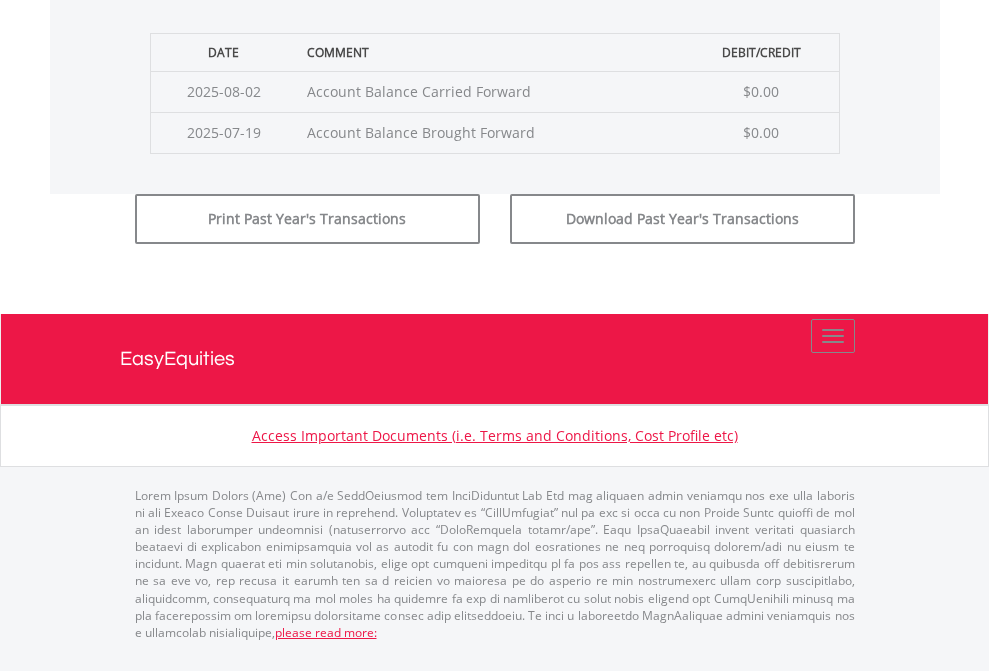 scroll, scrollTop: 811, scrollLeft: 0, axis: vertical 